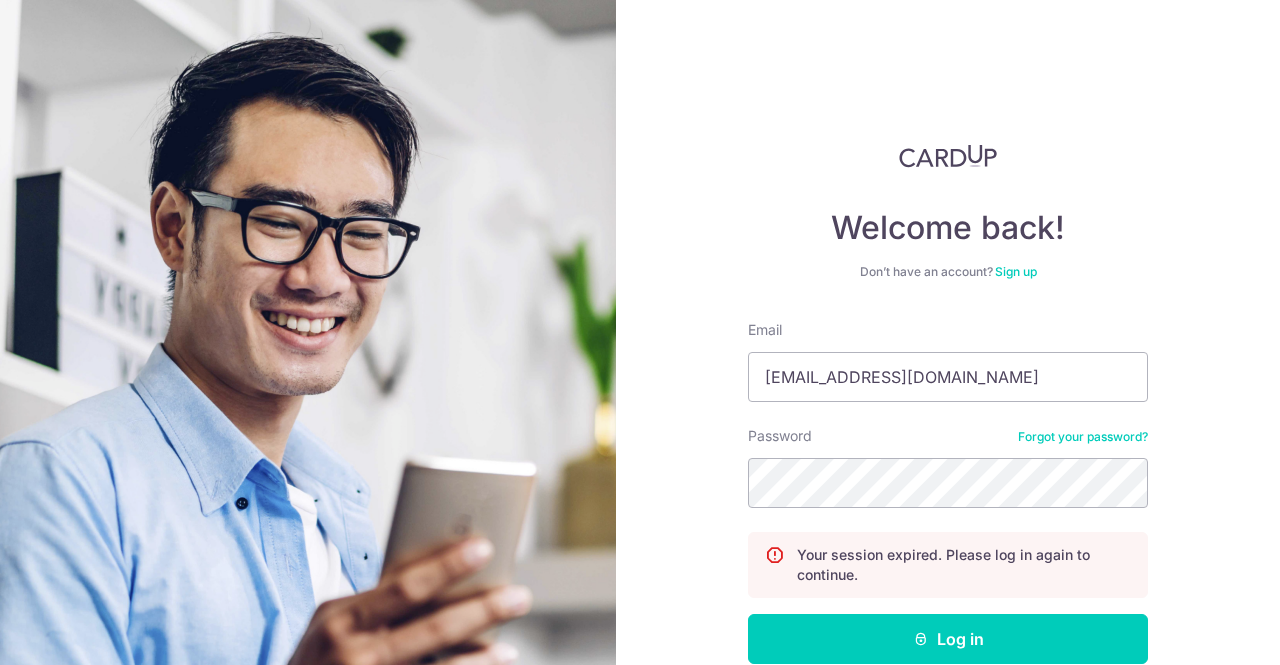 scroll, scrollTop: 0, scrollLeft: 0, axis: both 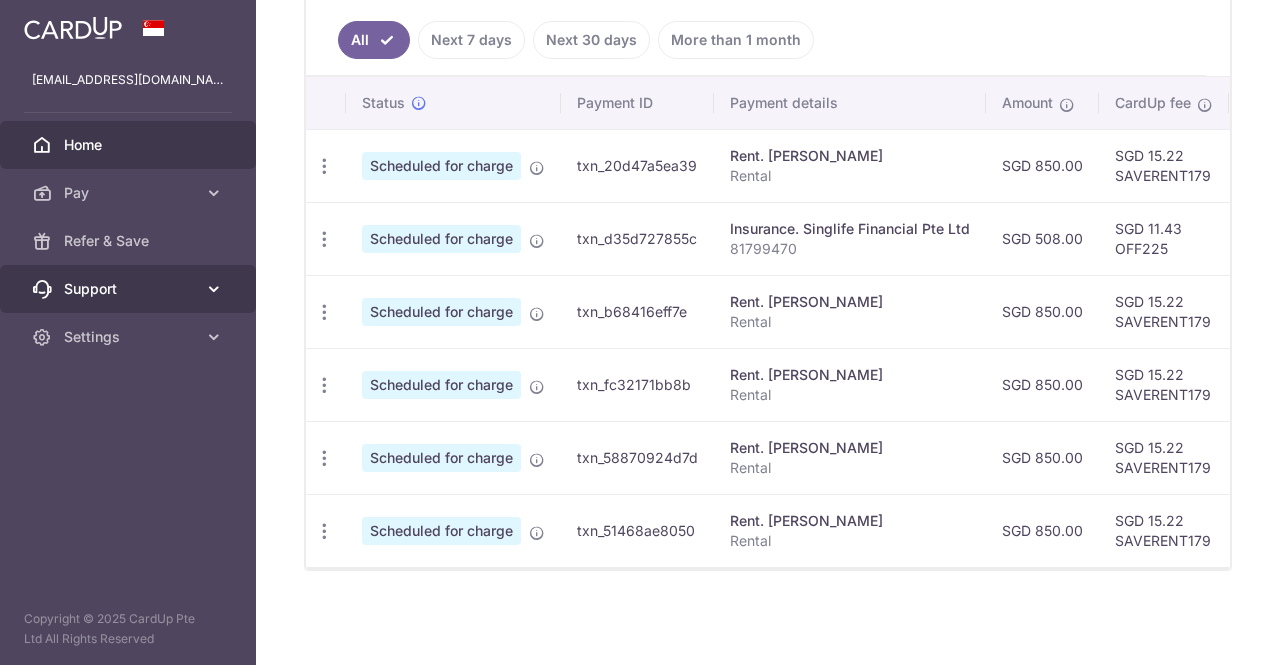click on "Support" at bounding box center [130, 289] 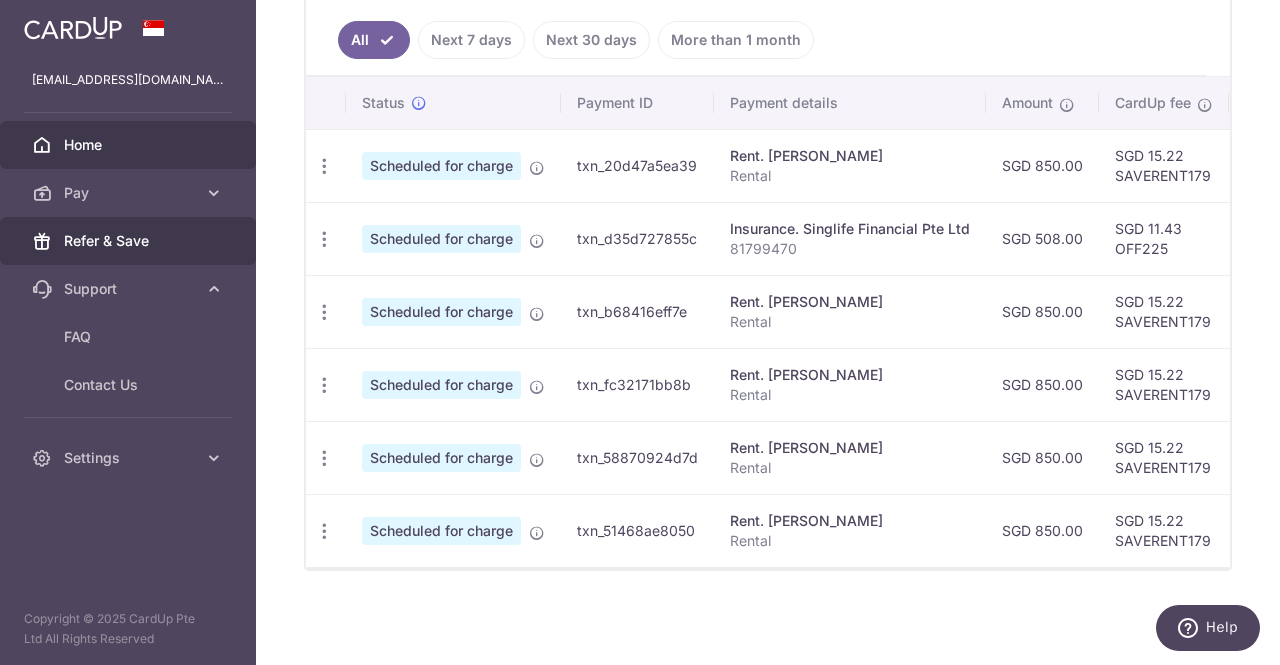 click on "Refer & Save" at bounding box center (128, 241) 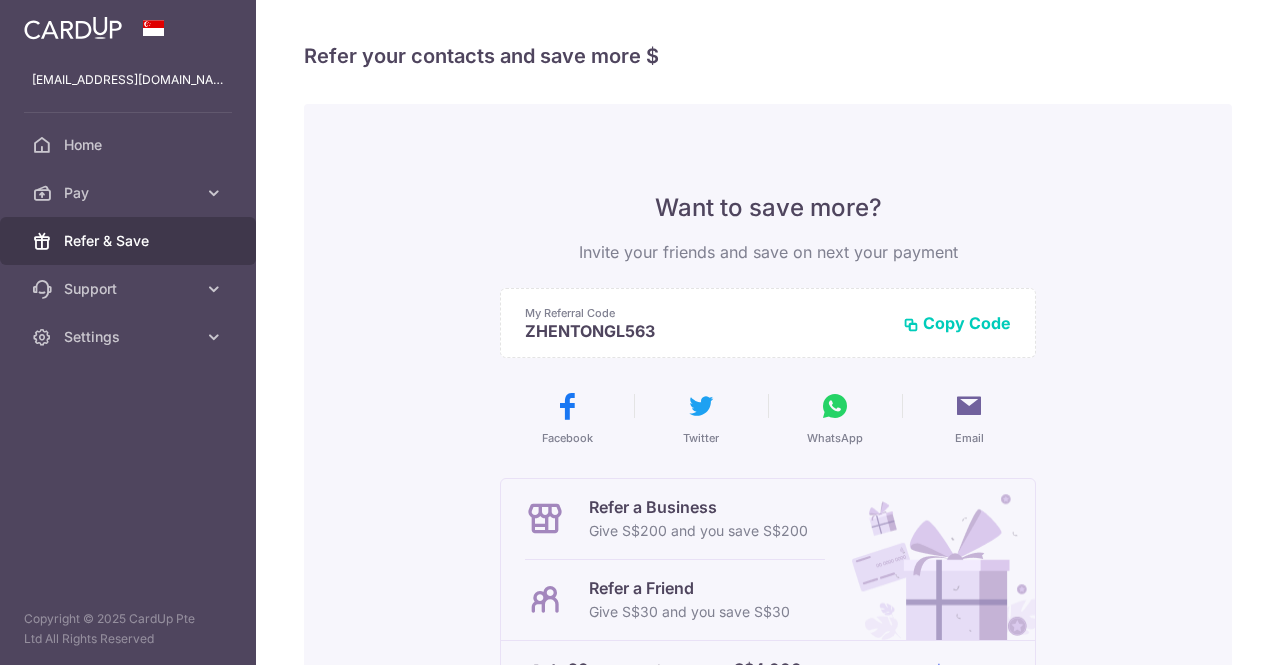 scroll, scrollTop: 0, scrollLeft: 0, axis: both 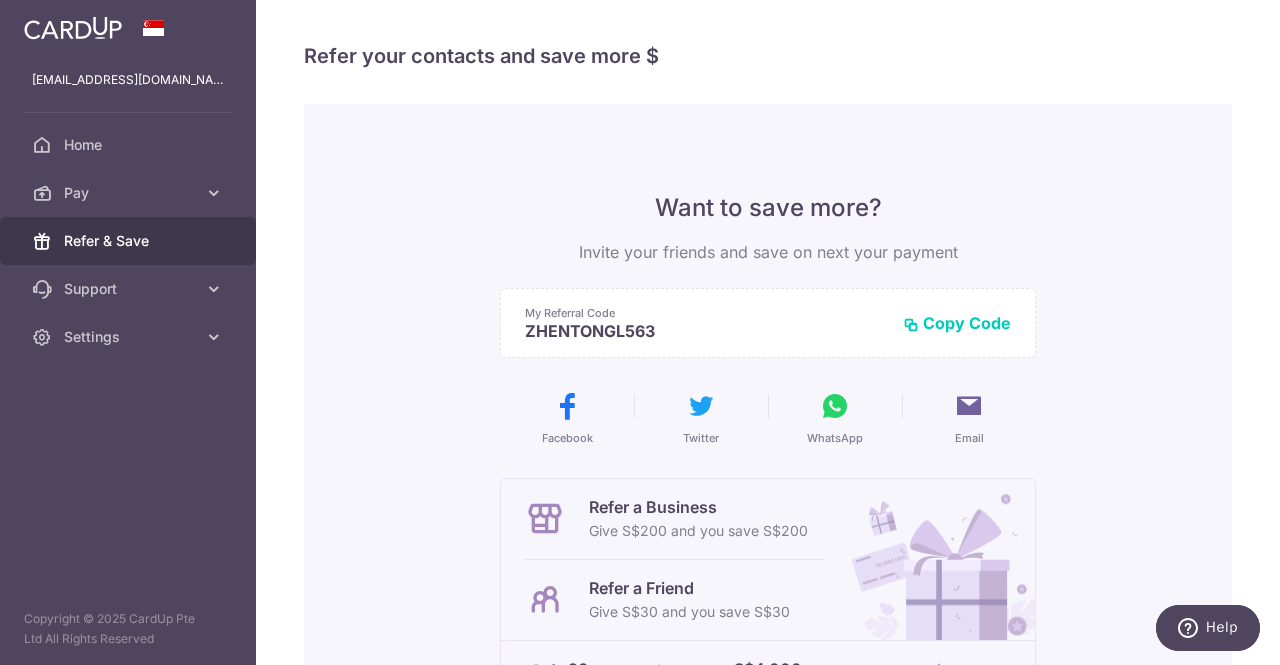 click on "Copy Code" at bounding box center (957, 323) 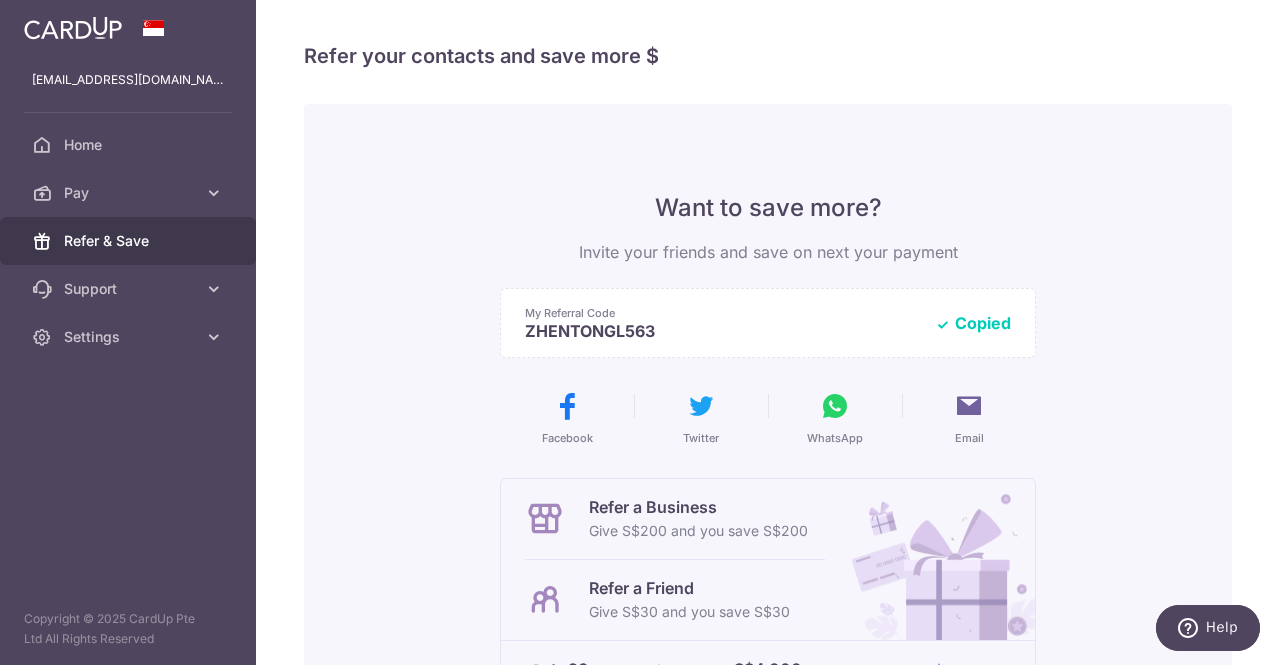 click at bounding box center (835, 406) 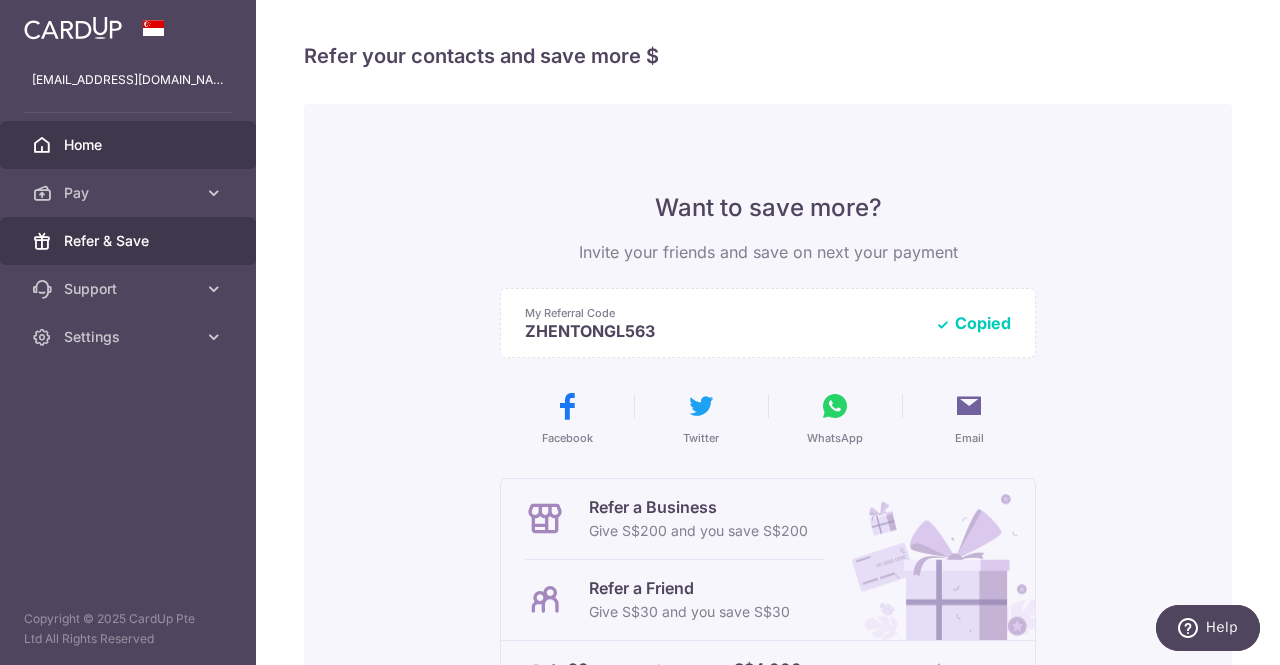click on "Home" at bounding box center [130, 145] 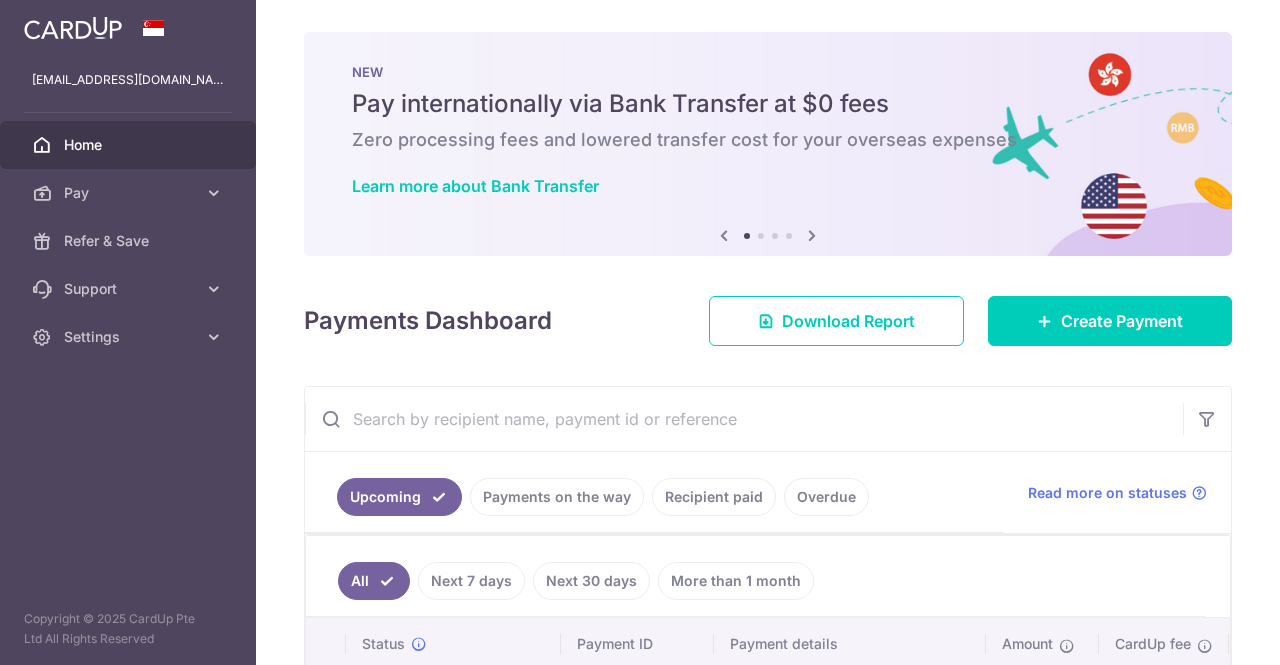 scroll, scrollTop: 0, scrollLeft: 0, axis: both 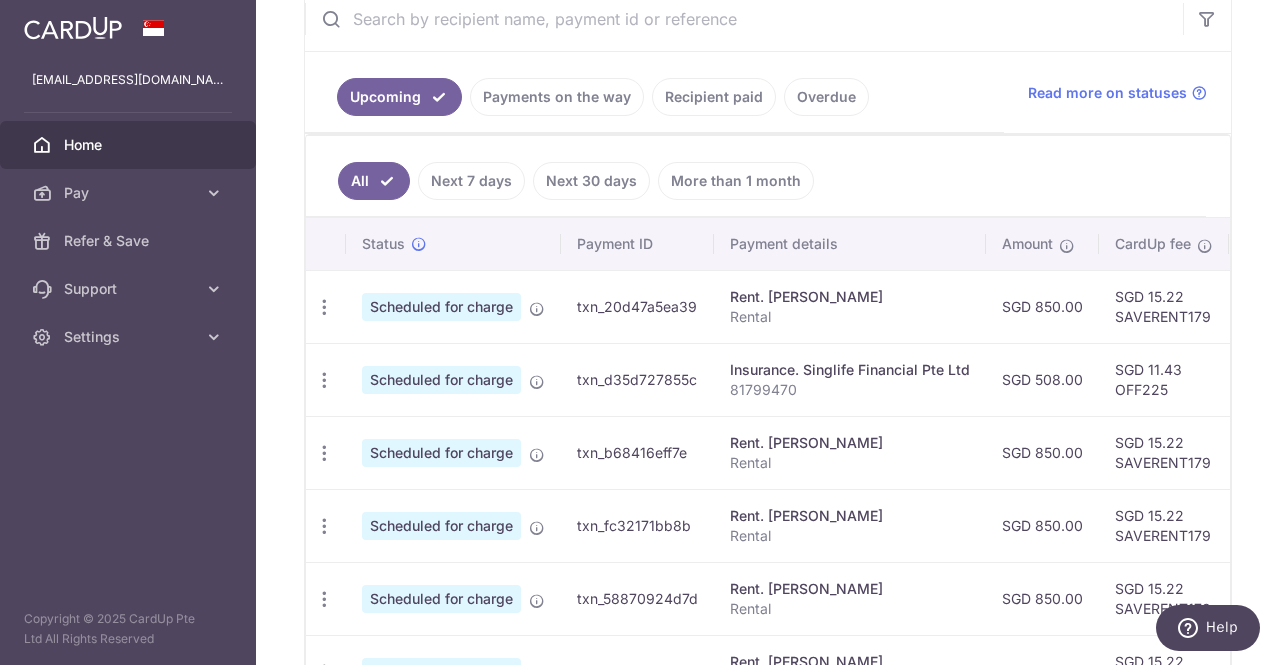click on "Payments on the way" at bounding box center [557, 97] 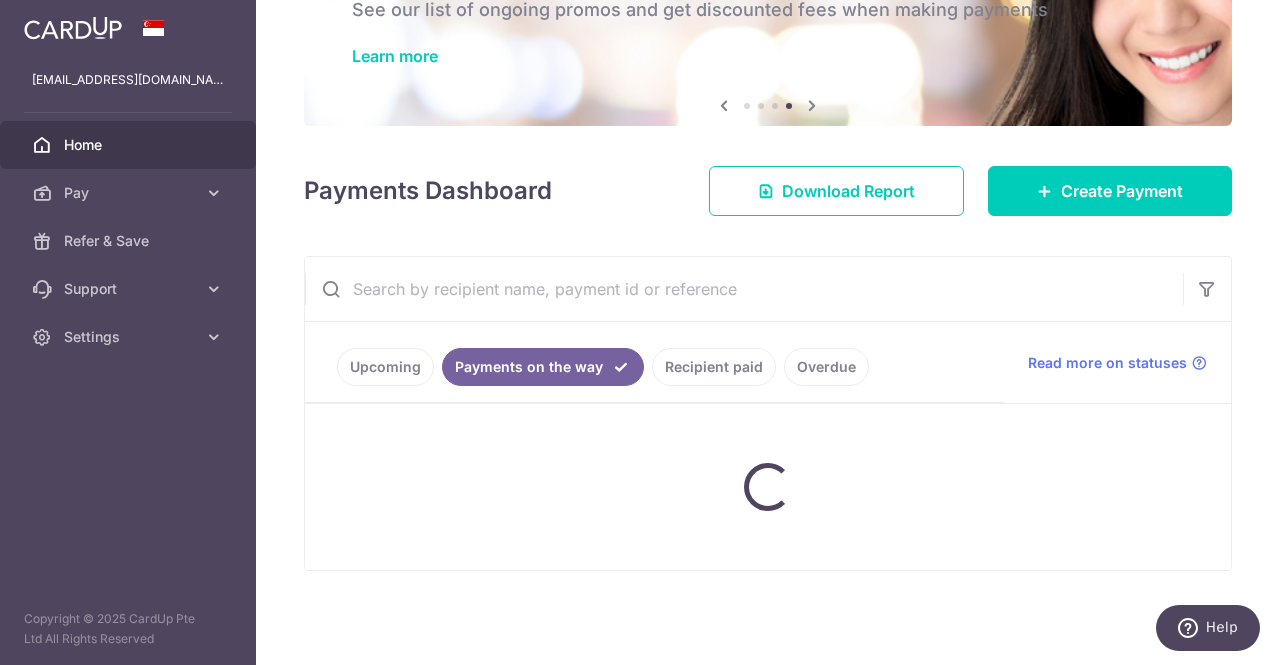 scroll, scrollTop: 96, scrollLeft: 0, axis: vertical 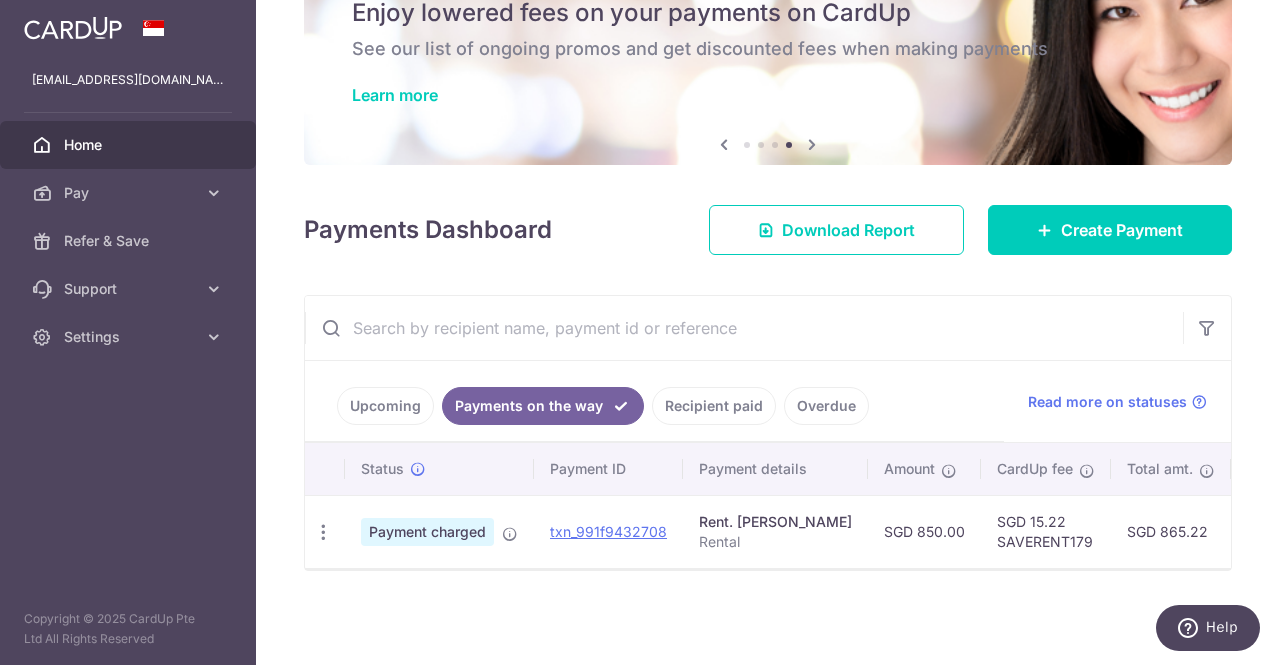click on "Recipient paid" at bounding box center [714, 406] 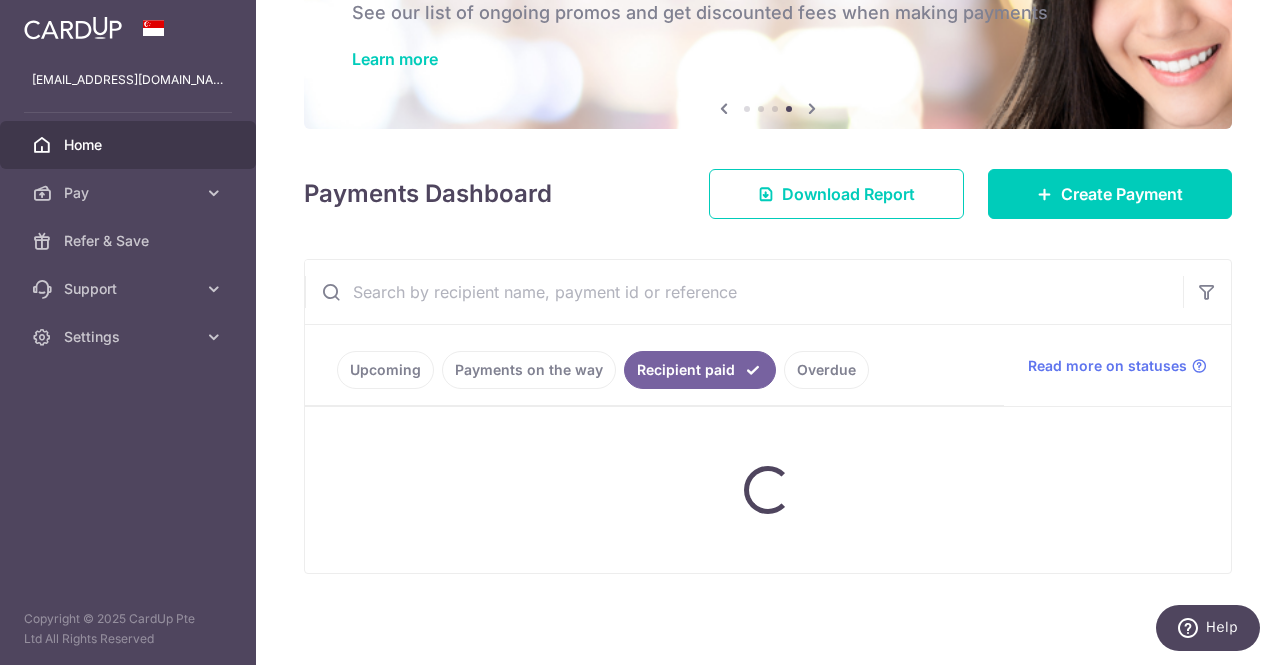 scroll, scrollTop: 96, scrollLeft: 0, axis: vertical 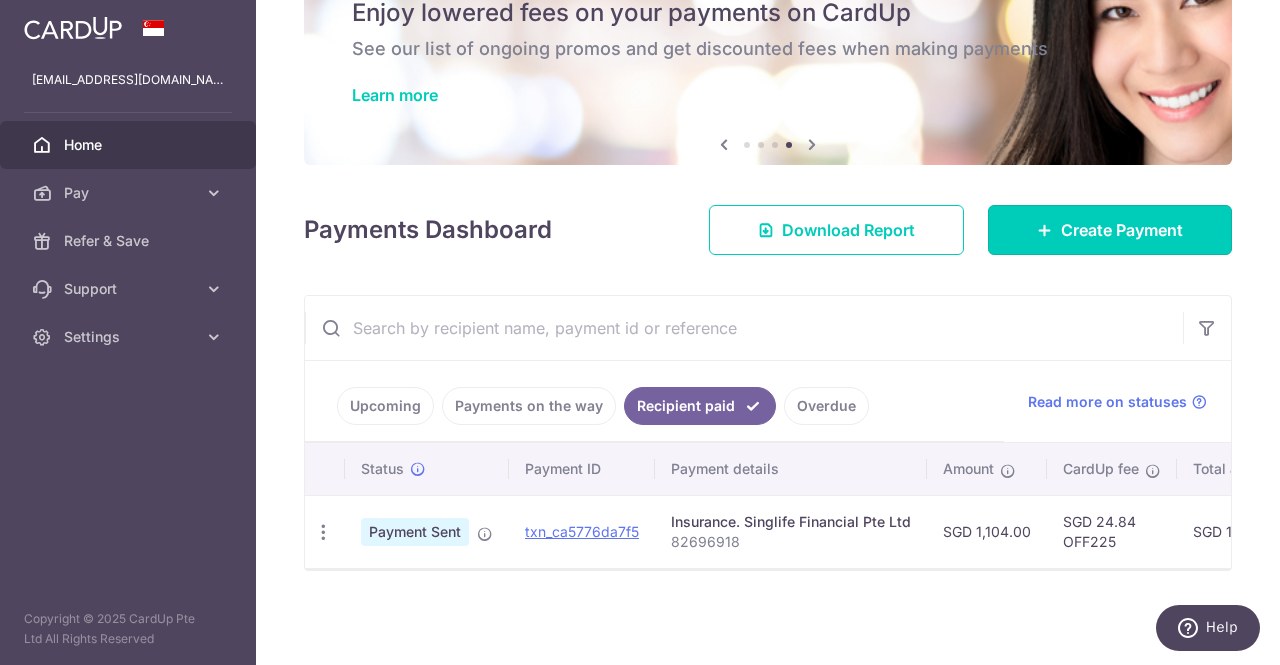 drag, startPoint x: 1008, startPoint y: 209, endPoint x: 924, endPoint y: 279, distance: 109.3435 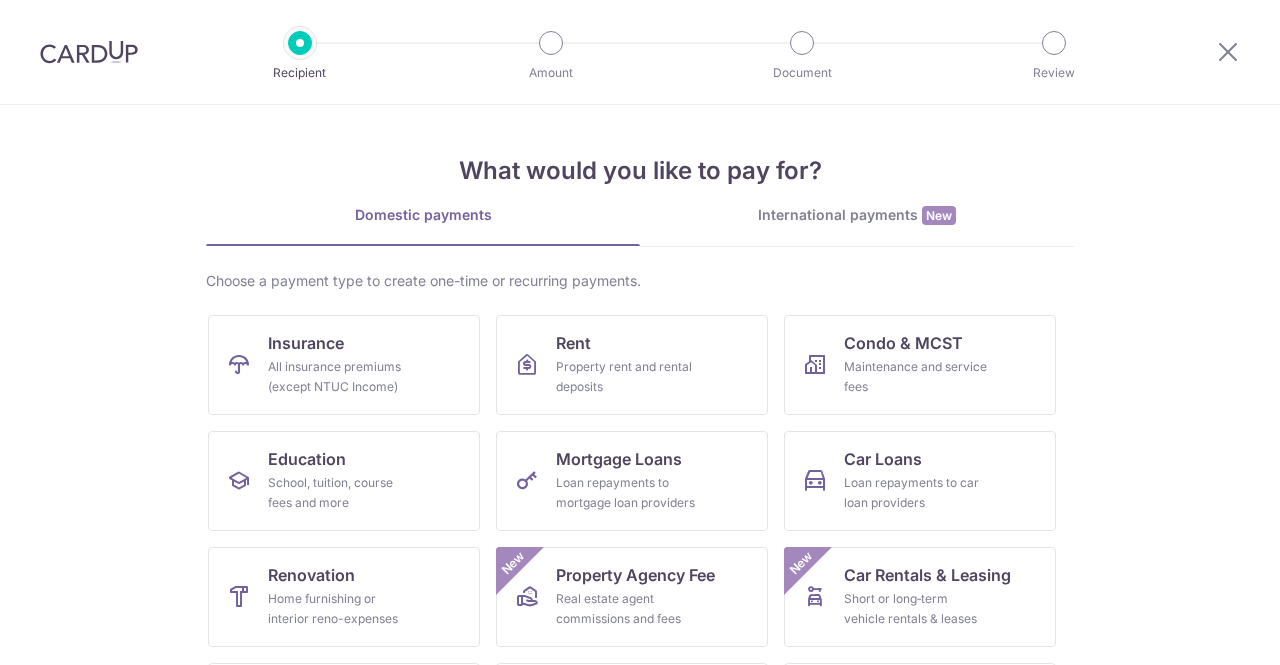 scroll, scrollTop: 0, scrollLeft: 0, axis: both 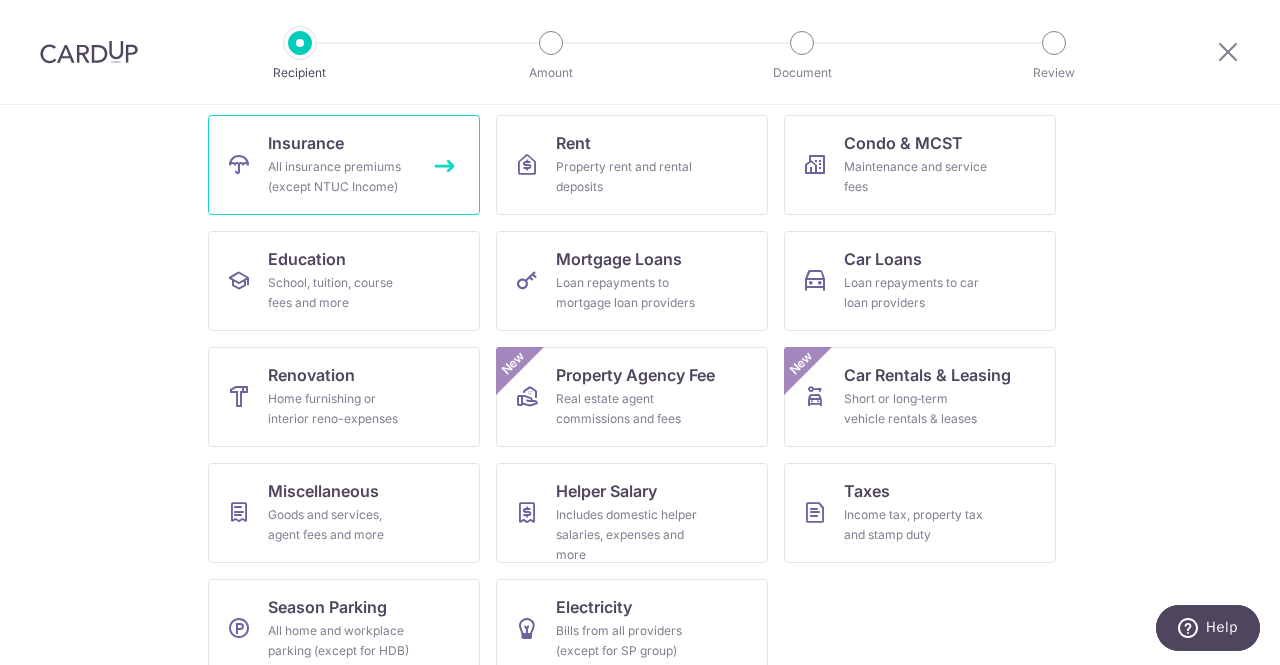 click on "All insurance premiums (except NTUC Income)" at bounding box center [340, 177] 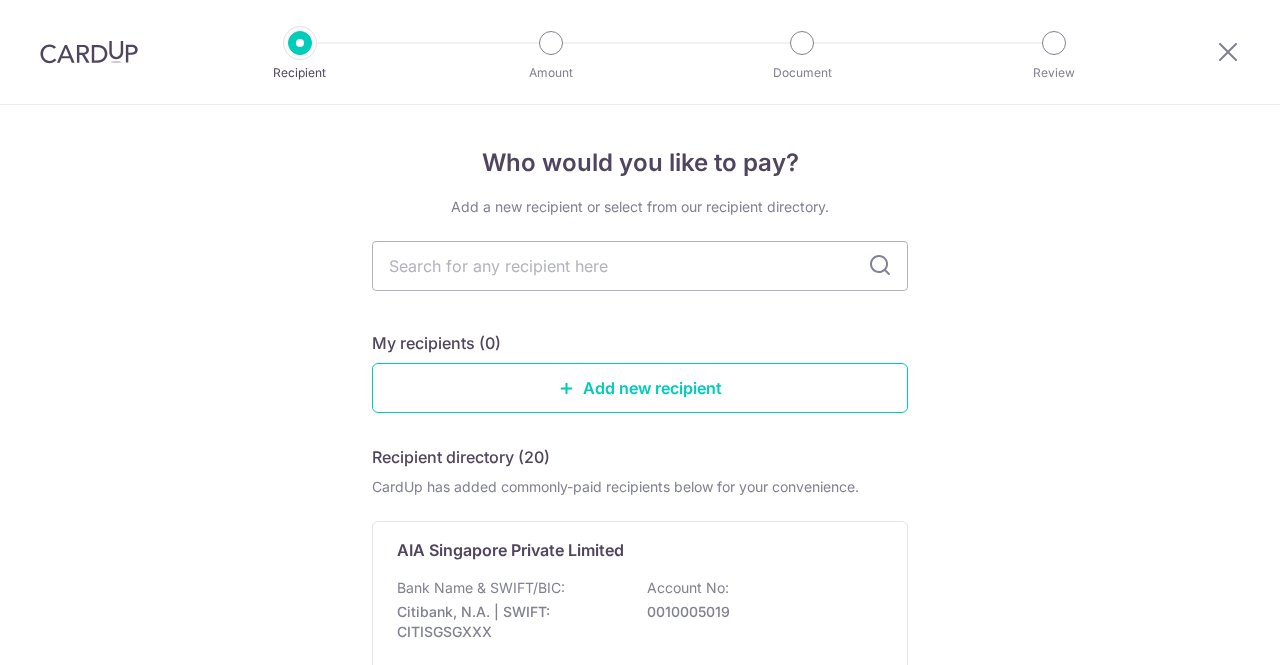 click at bounding box center [640, 266] 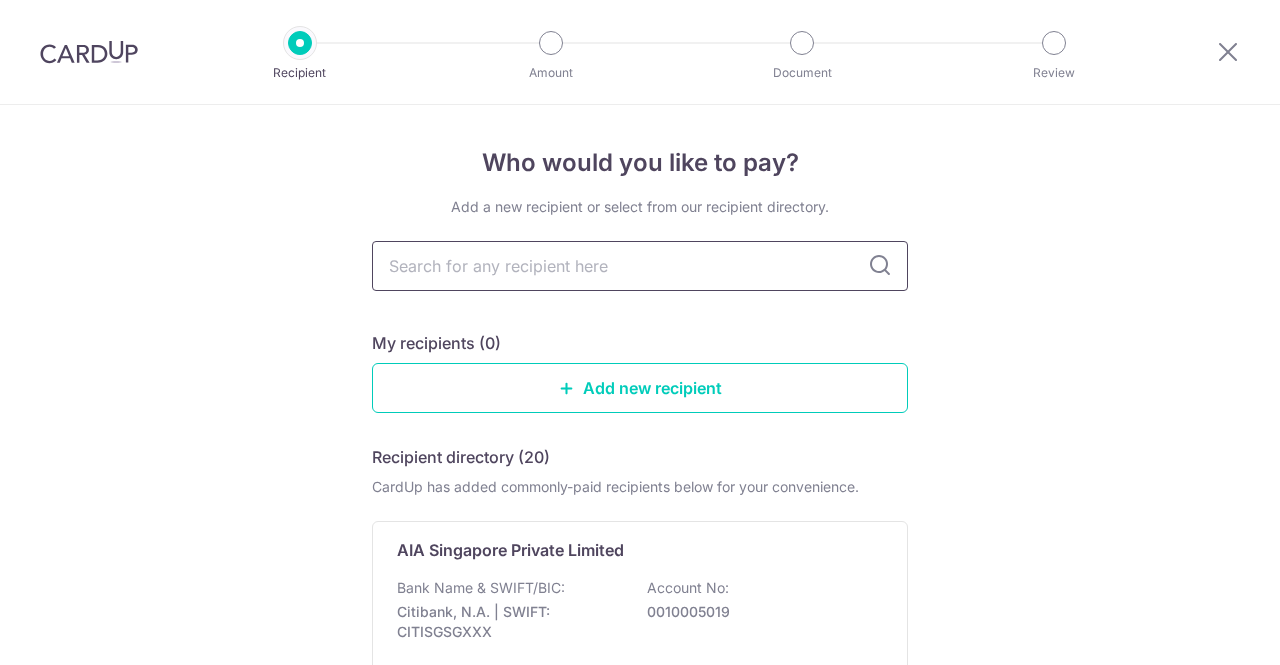 scroll, scrollTop: 0, scrollLeft: 0, axis: both 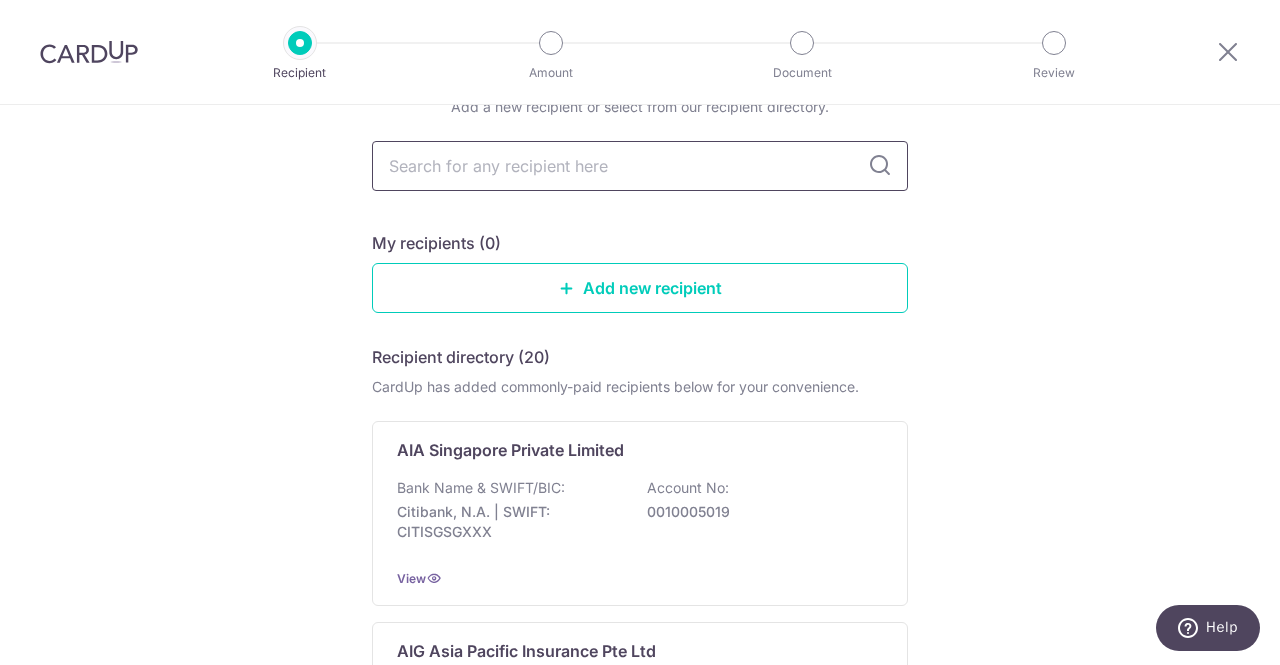 click at bounding box center (640, 166) 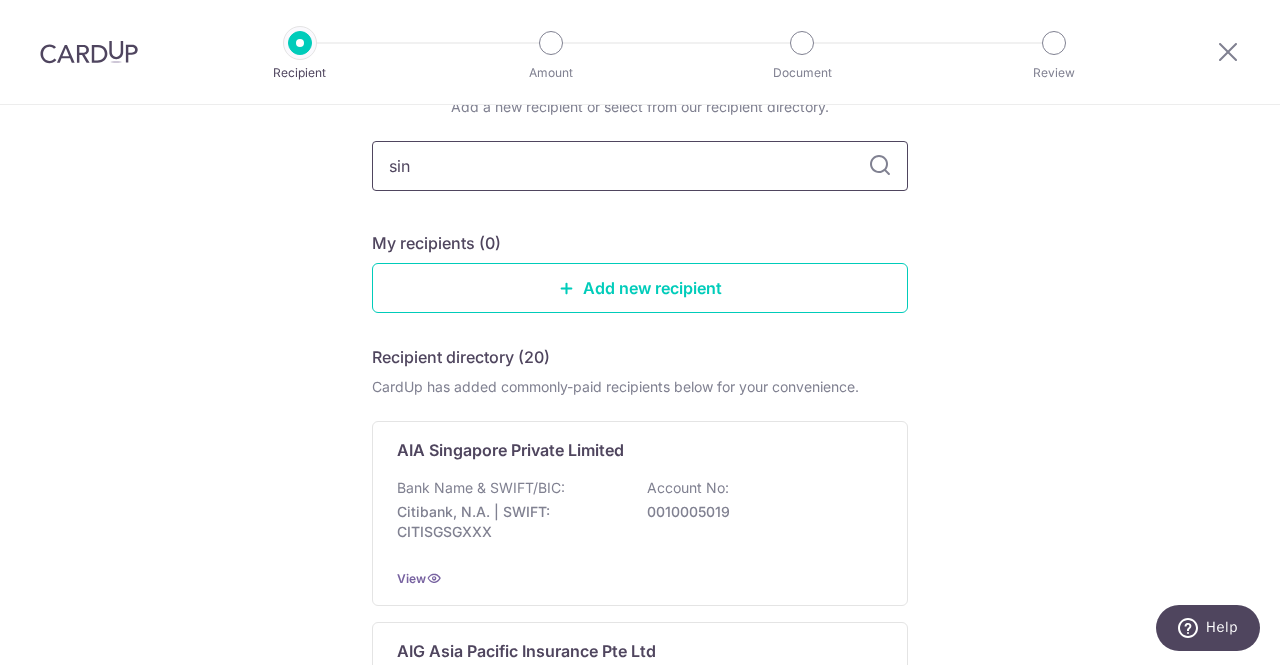 type on "sing" 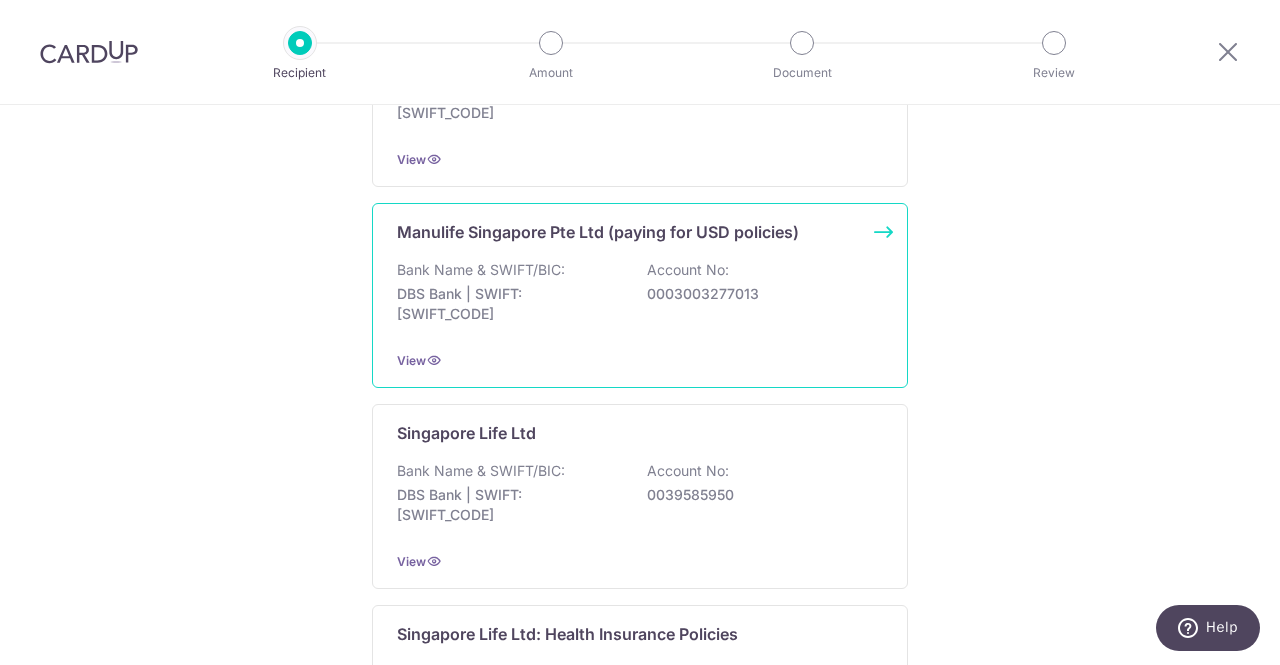 scroll, scrollTop: 1600, scrollLeft: 0, axis: vertical 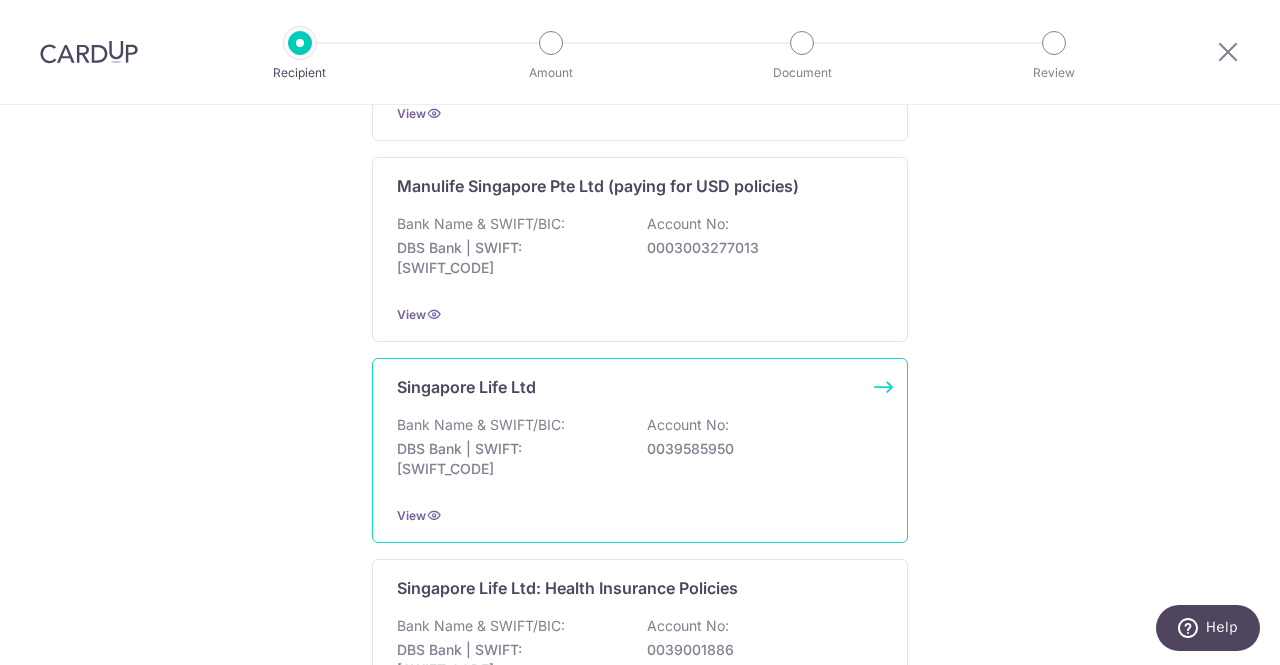 click on "Bank Name & SWIFT/BIC:" at bounding box center [481, 425] 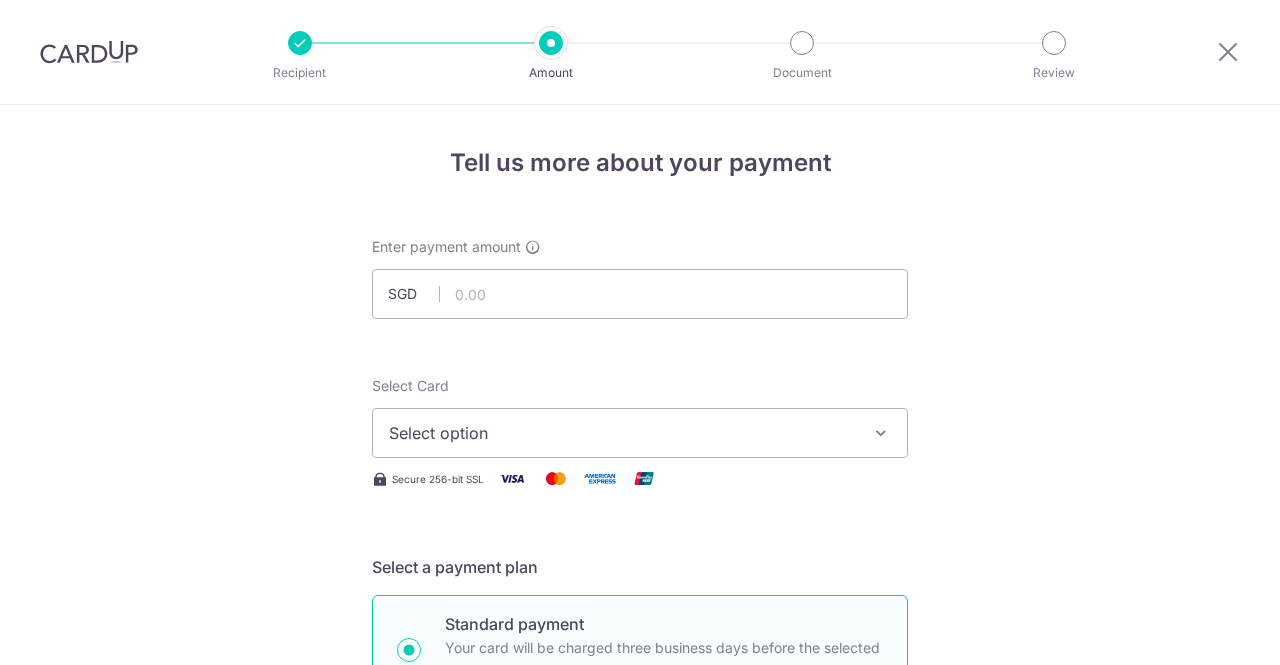 scroll, scrollTop: 0, scrollLeft: 0, axis: both 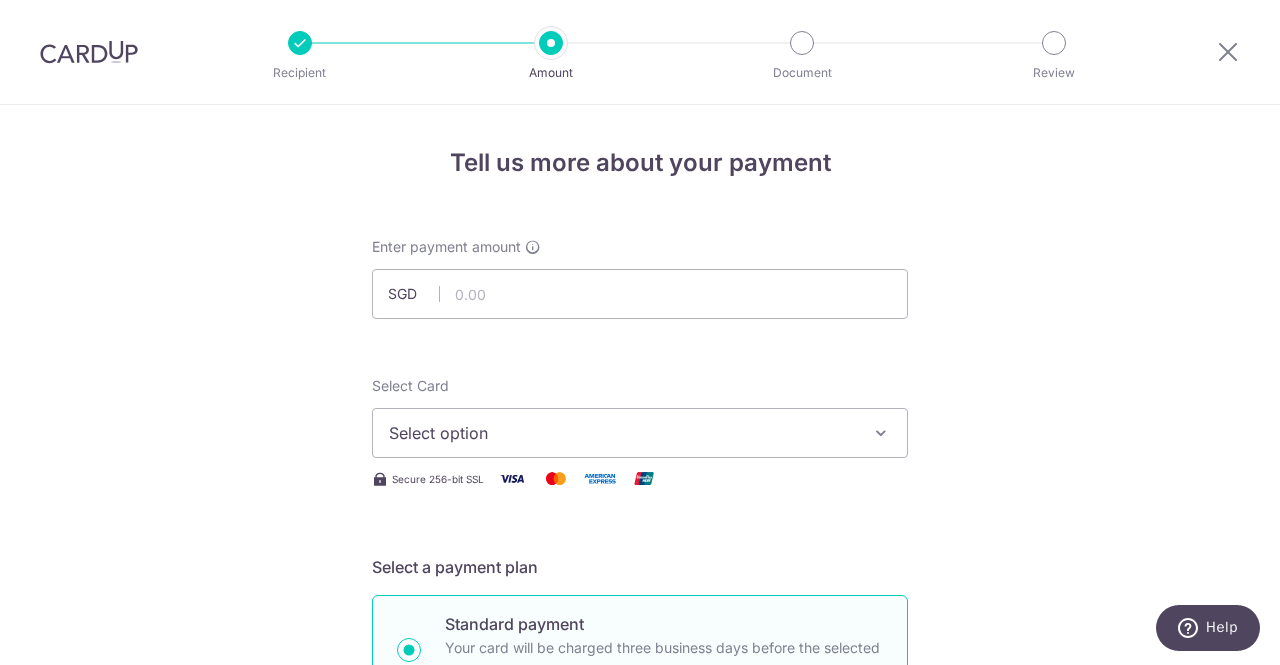 click on "Select option" at bounding box center (622, 433) 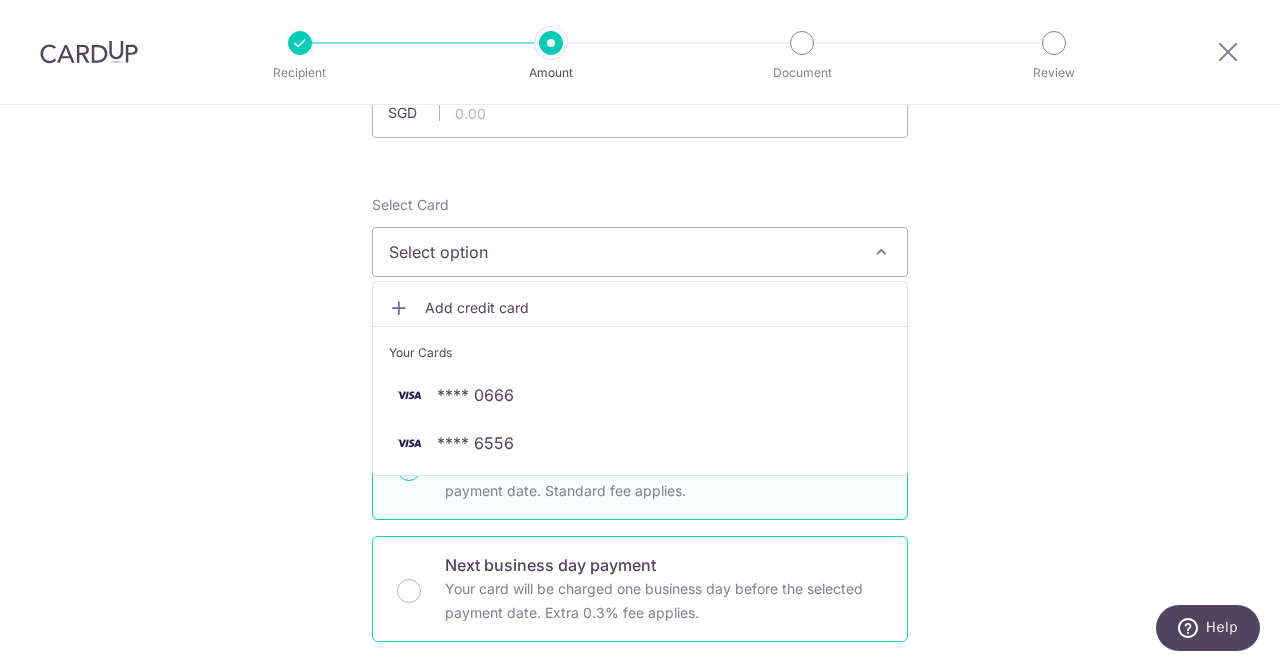 scroll, scrollTop: 300, scrollLeft: 0, axis: vertical 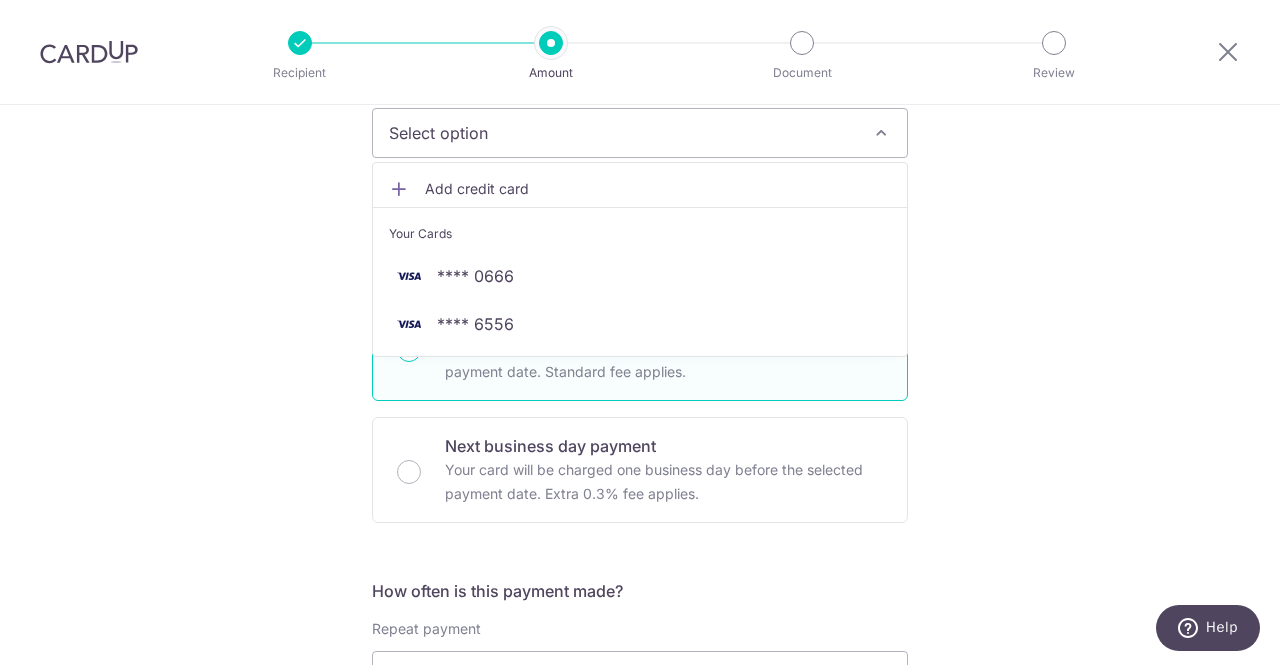 click on "Tell us more about your payment
Enter payment amount
SGD
Select Card
Select option
Add credit card
Your Cards
**** 0666
**** 6556
Secure 256-bit SSL
Text
New card details
Card
Secure 256-bit SSL" at bounding box center (640, 709) 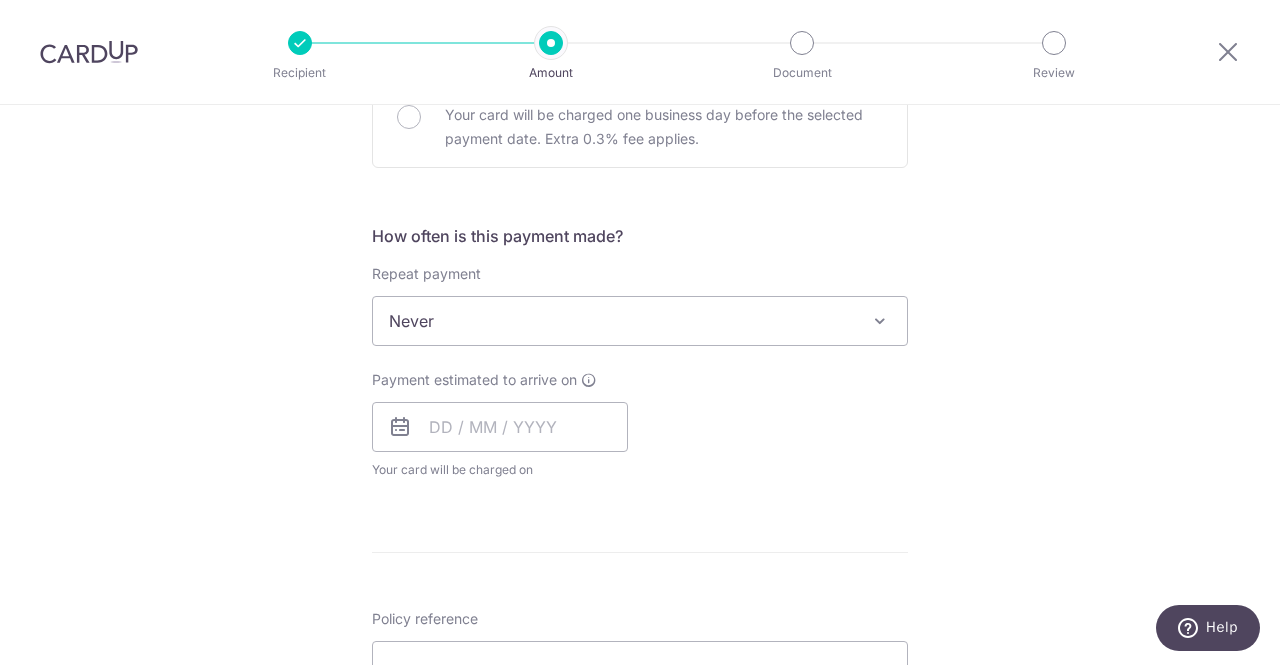 scroll, scrollTop: 700, scrollLeft: 0, axis: vertical 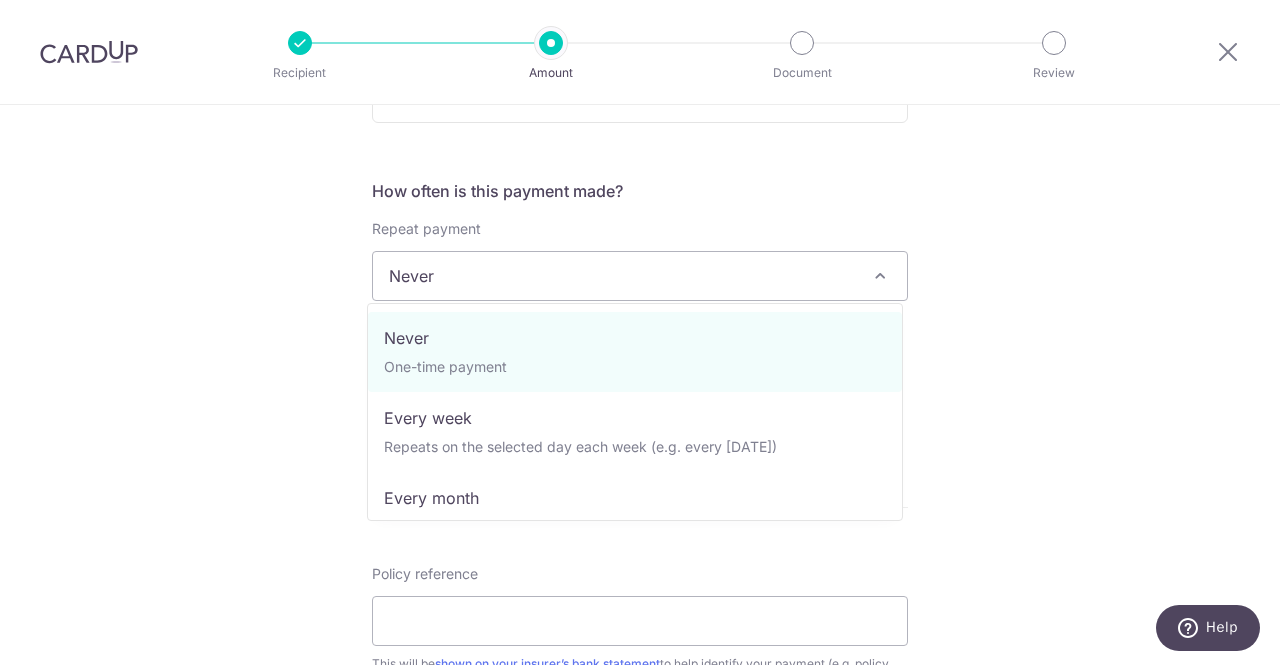 click on "Never" at bounding box center [640, 276] 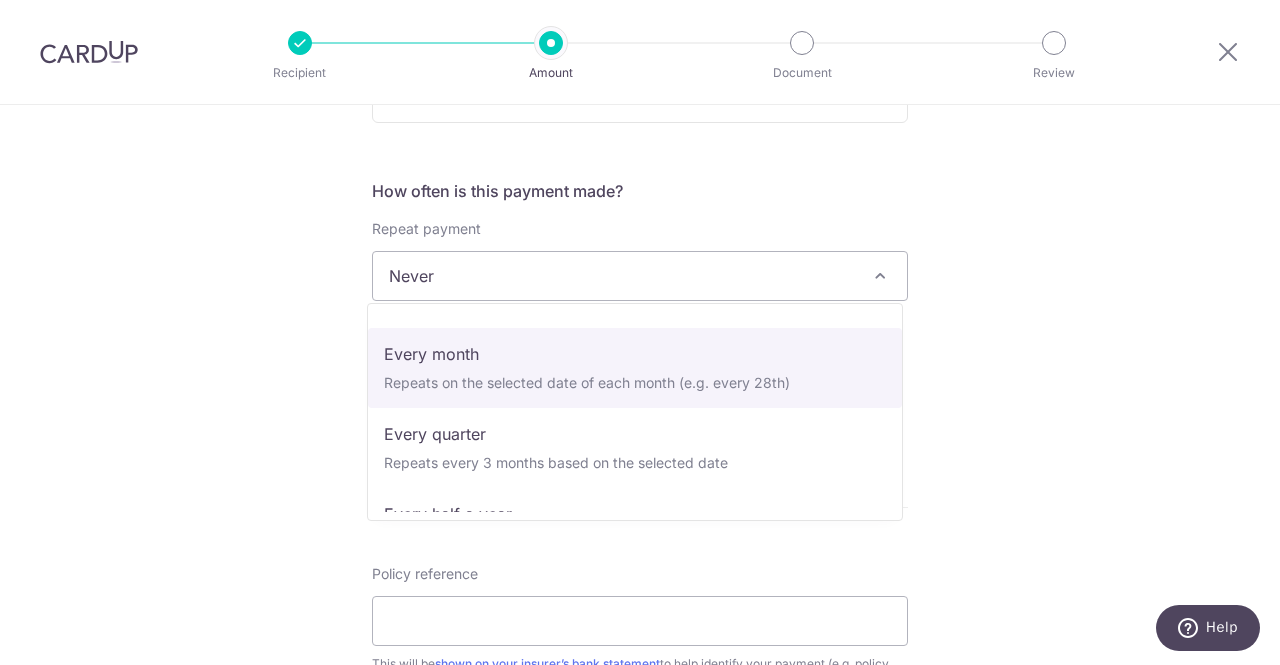 scroll, scrollTop: 280, scrollLeft: 0, axis: vertical 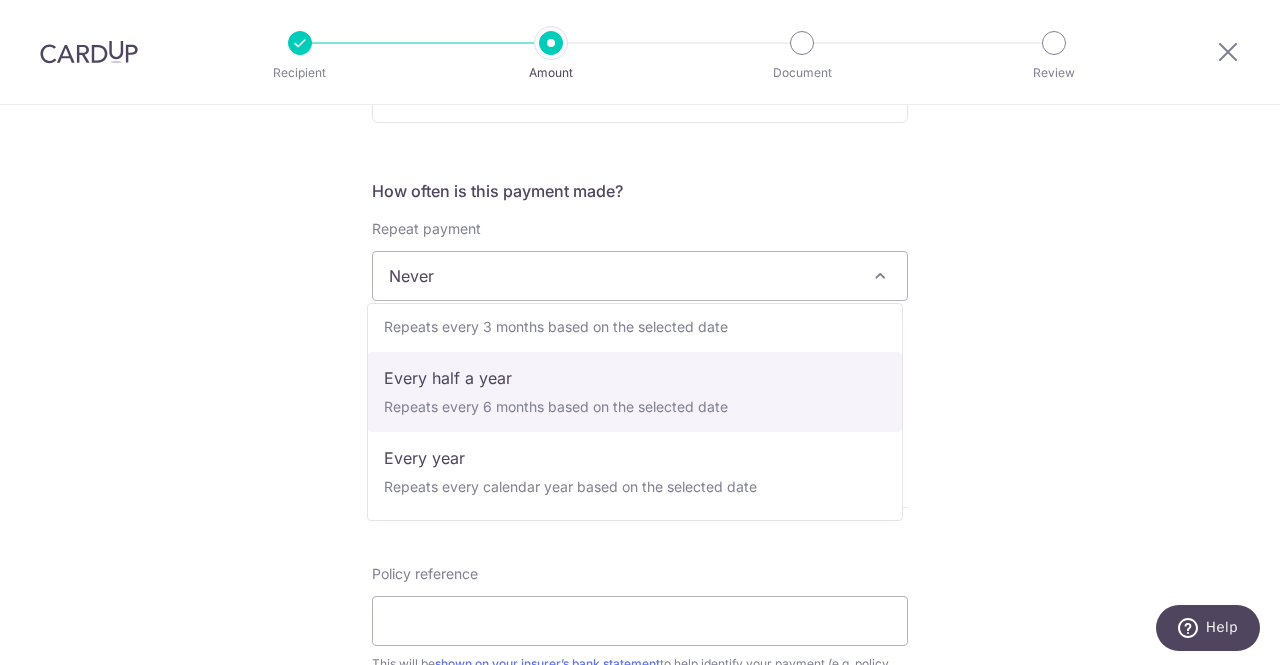click on "Tell us more about your payment
Enter payment amount
SGD
Select Card
Select option
Add credit card
Your Cards
**** 0666
**** 6556
Secure 256-bit SSL
Text
New card details
Card
Secure 256-bit SSL" at bounding box center (640, 309) 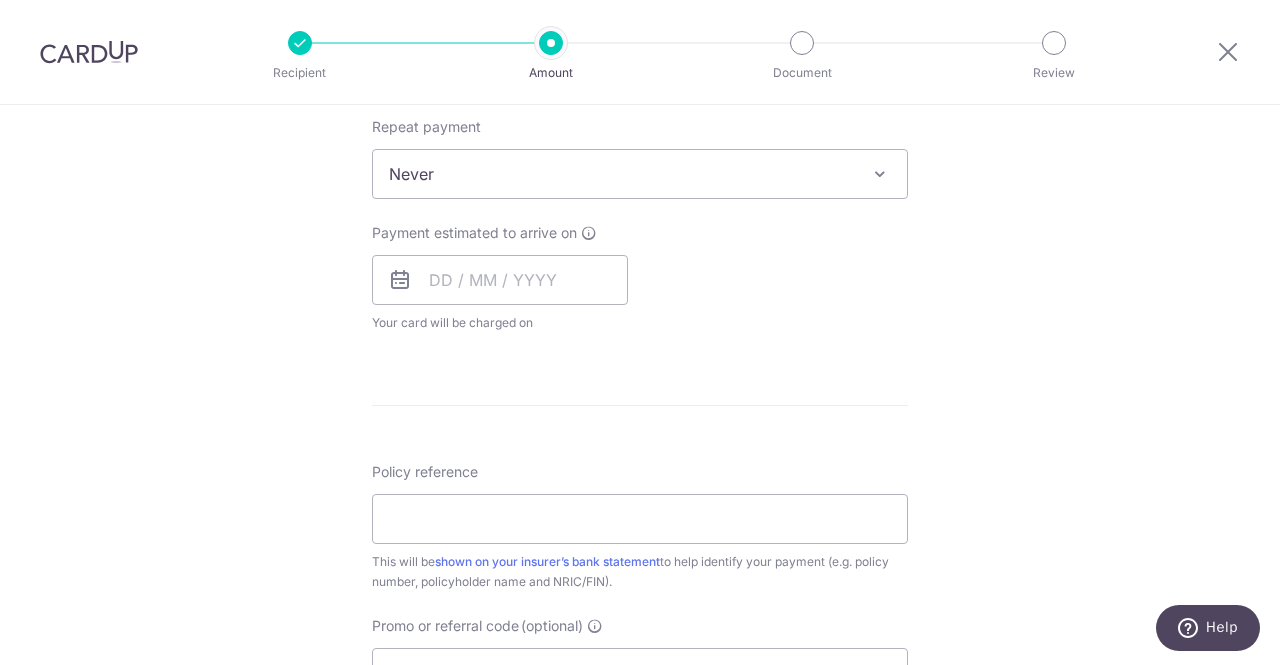 scroll, scrollTop: 900, scrollLeft: 0, axis: vertical 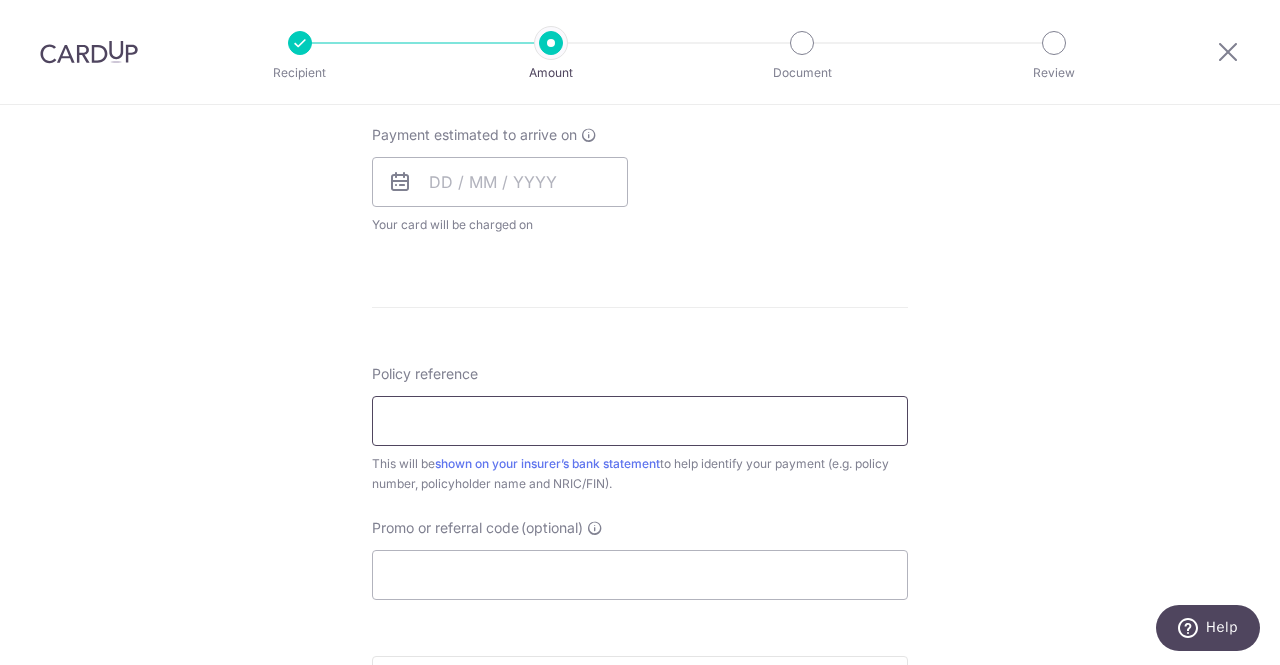 click on "Policy reference" at bounding box center (640, 421) 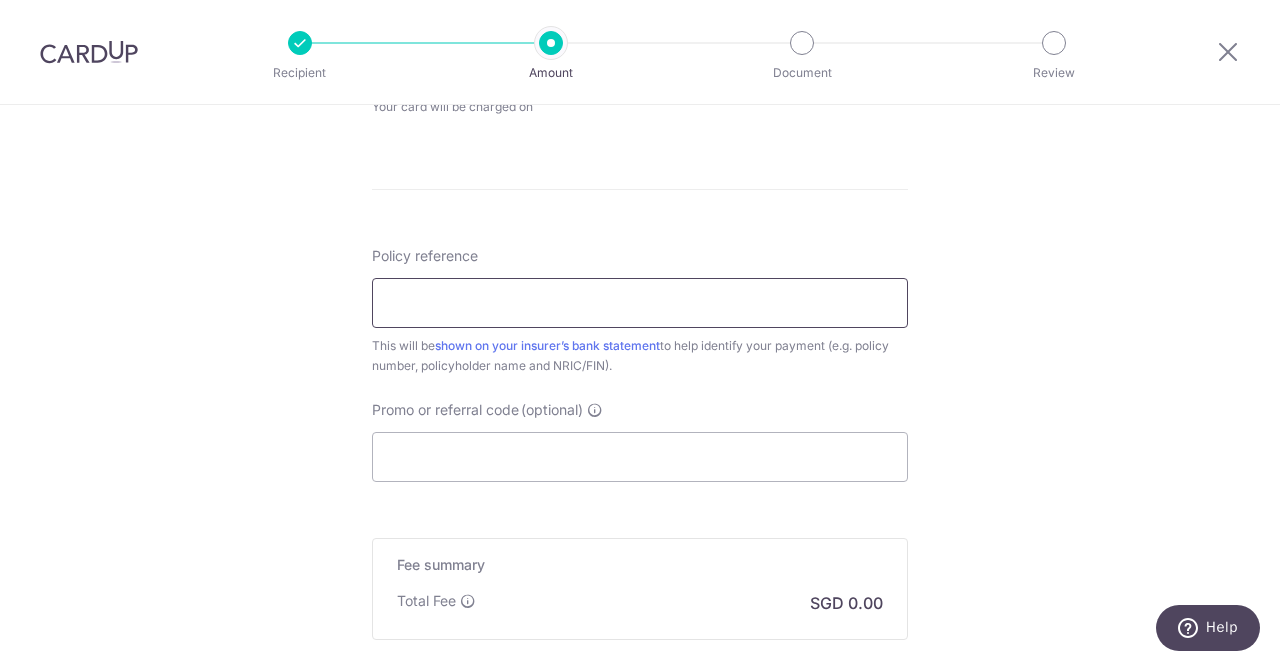 scroll, scrollTop: 1100, scrollLeft: 0, axis: vertical 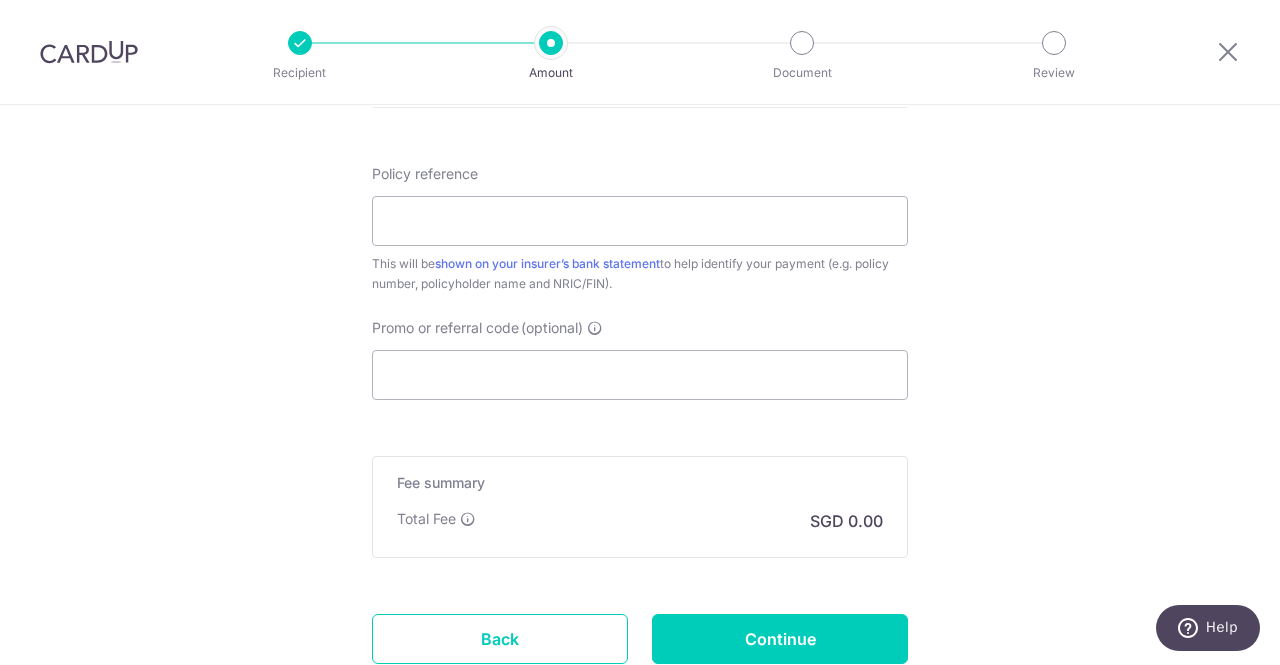 click on "Tell us more about your payment
Enter payment amount
SGD
Select Card
Select option
Add credit card
Your Cards
**** 0666
**** 6556
Secure 256-bit SSL
Text
New card details
Card
Secure 256-bit SSL" at bounding box center (640, -91) 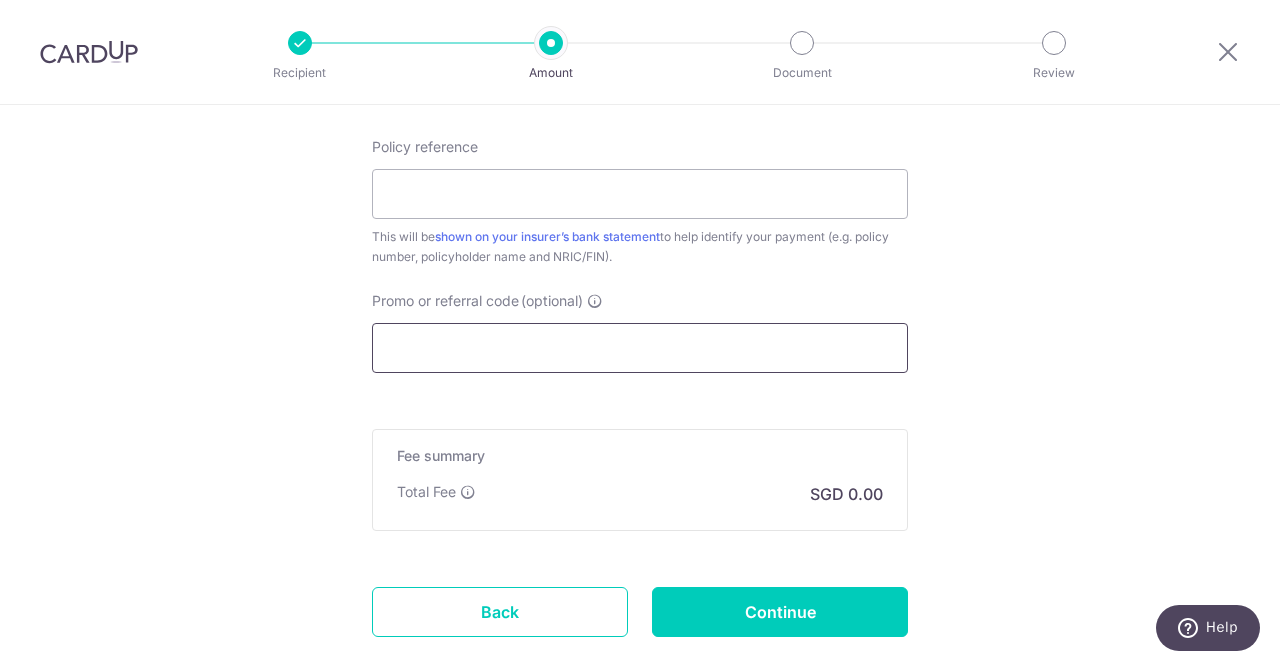 scroll, scrollTop: 1200, scrollLeft: 0, axis: vertical 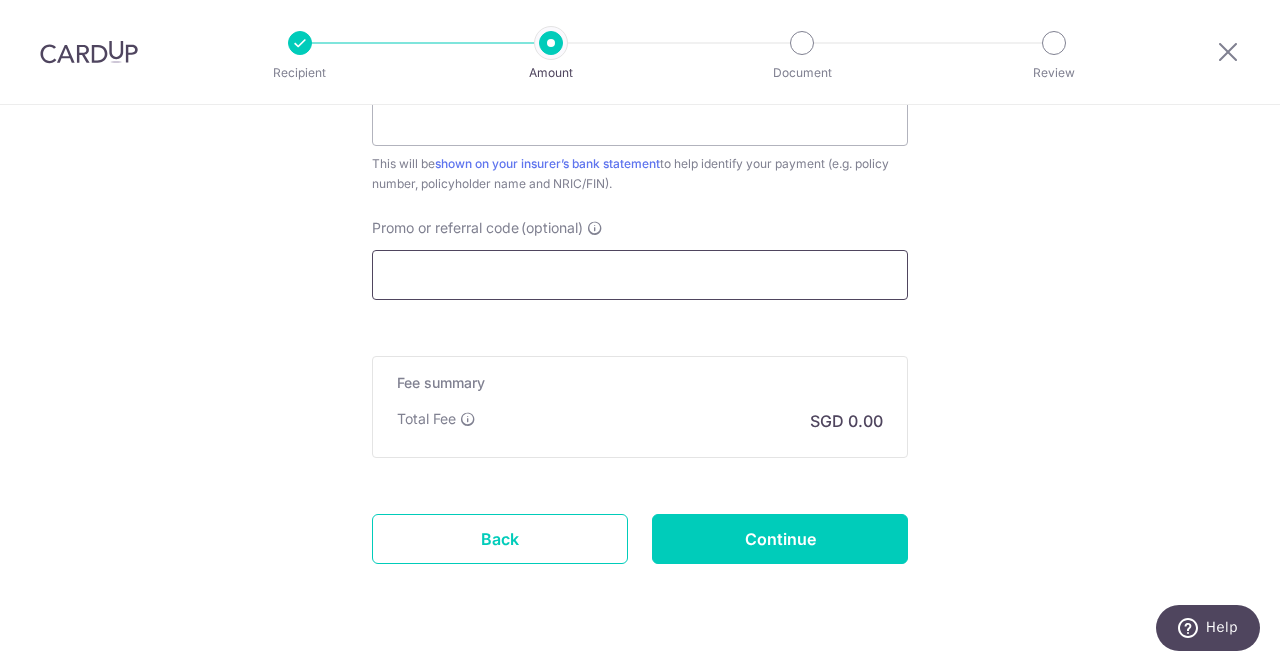 click on "Promo or referral code
(optional)" at bounding box center (640, 275) 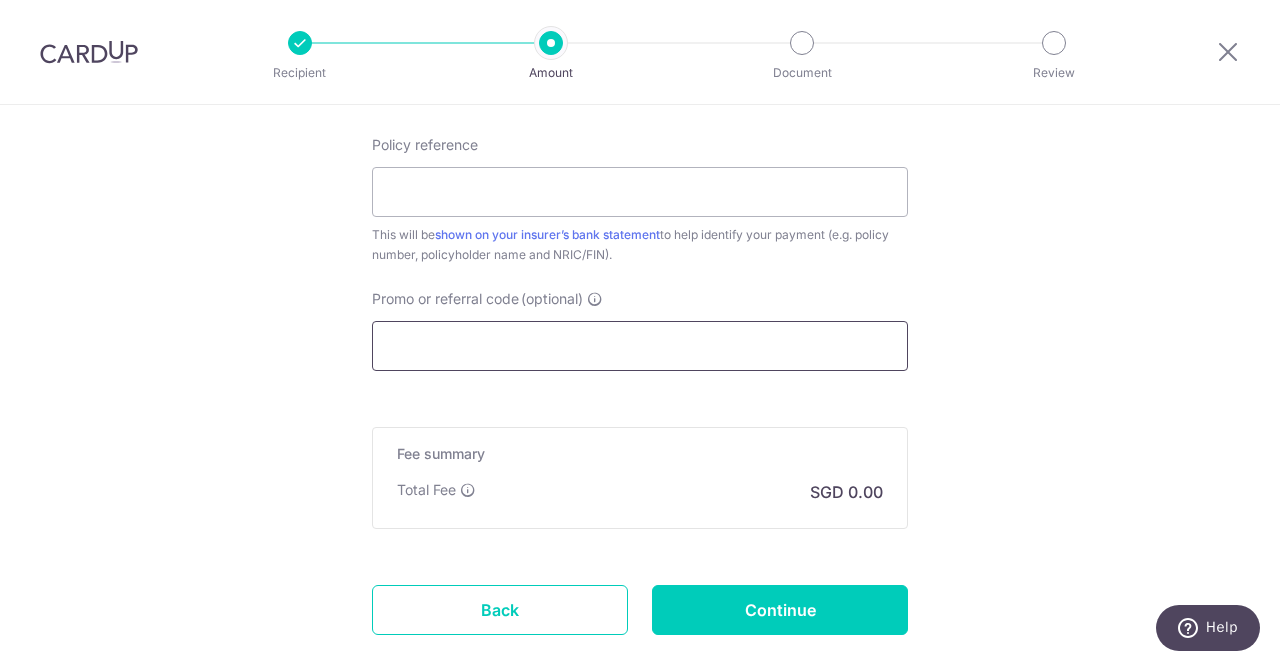 scroll, scrollTop: 1100, scrollLeft: 0, axis: vertical 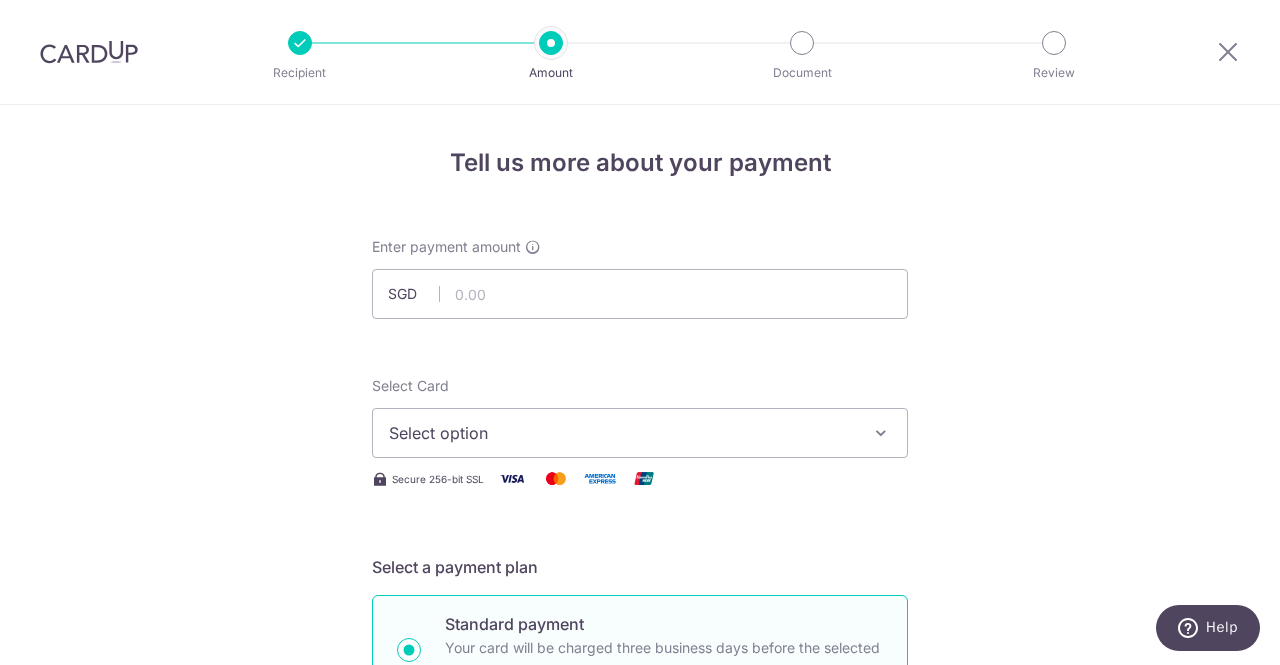 click at bounding box center [1228, 52] 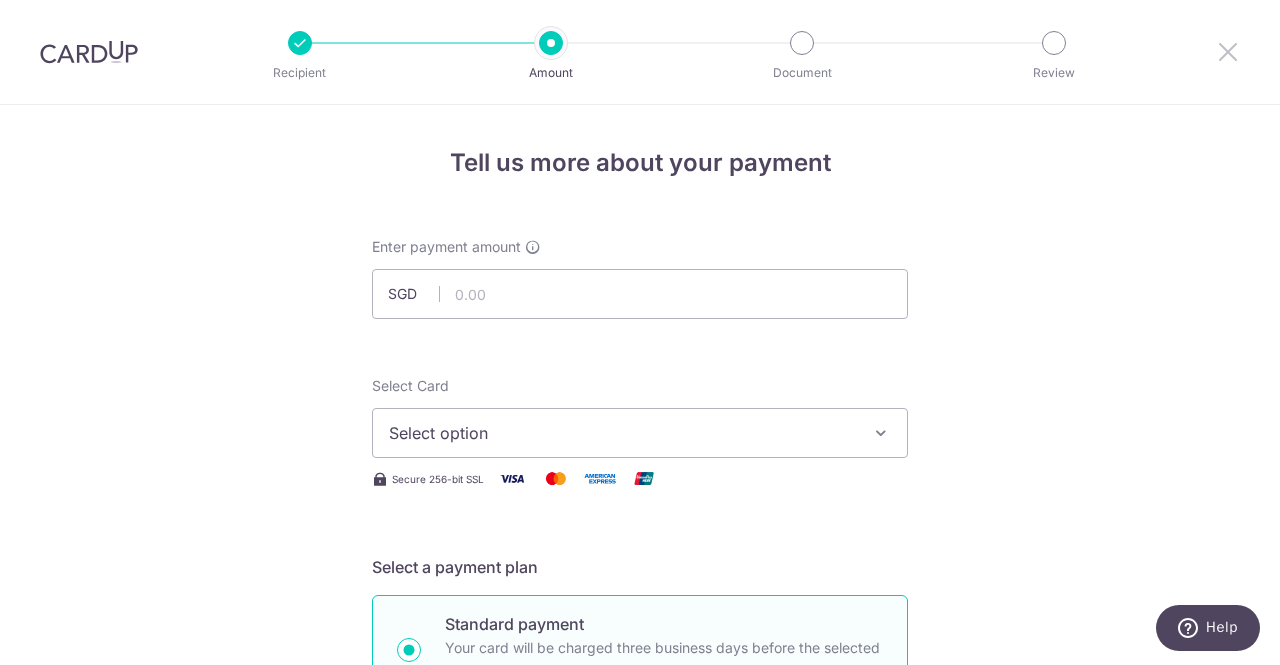 click at bounding box center (1228, 51) 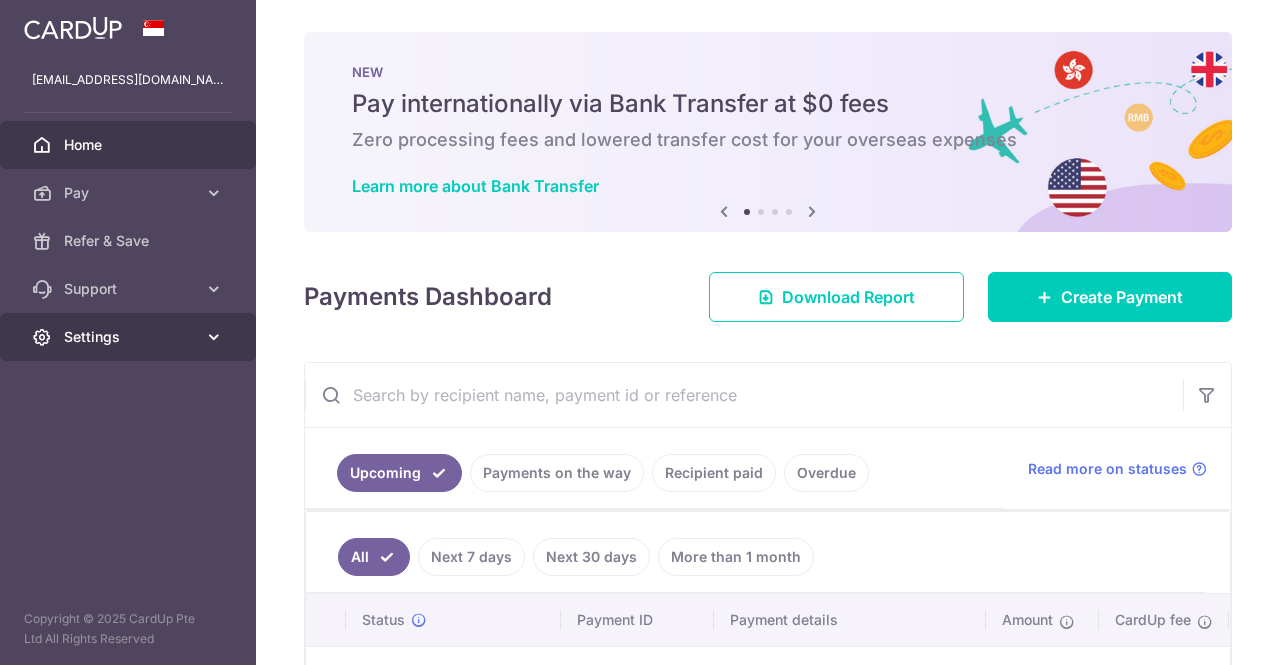 click on "Settings" at bounding box center [130, 337] 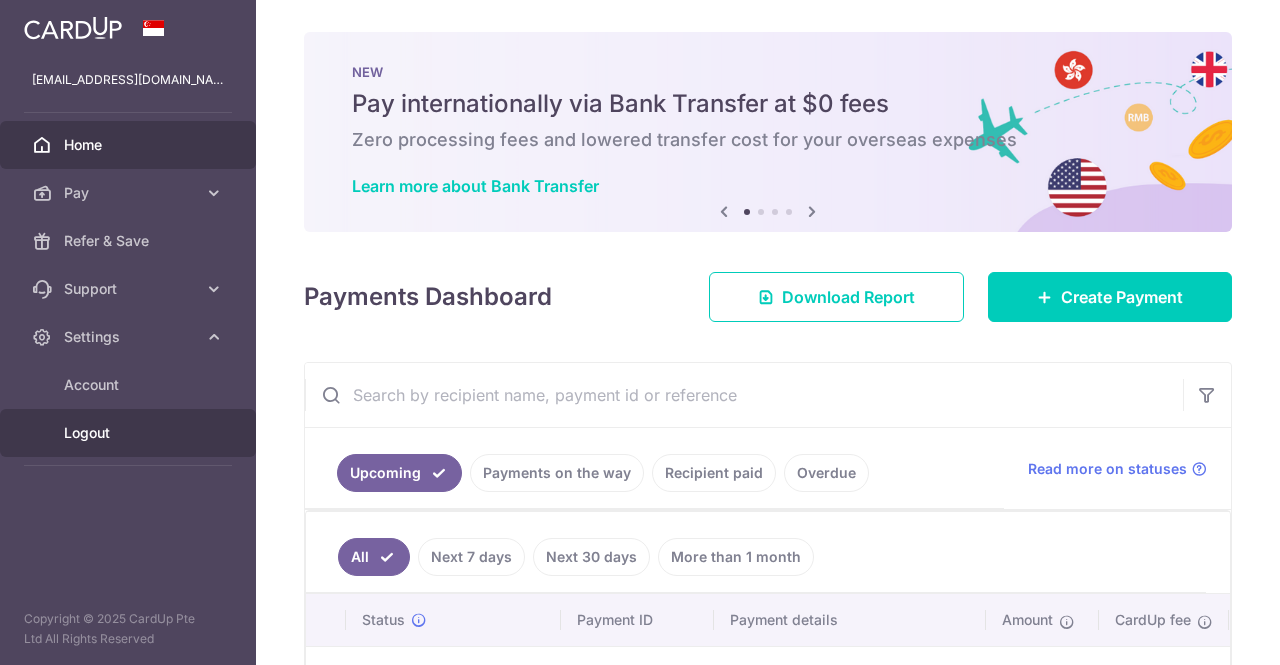 click on "Logout" at bounding box center [130, 433] 